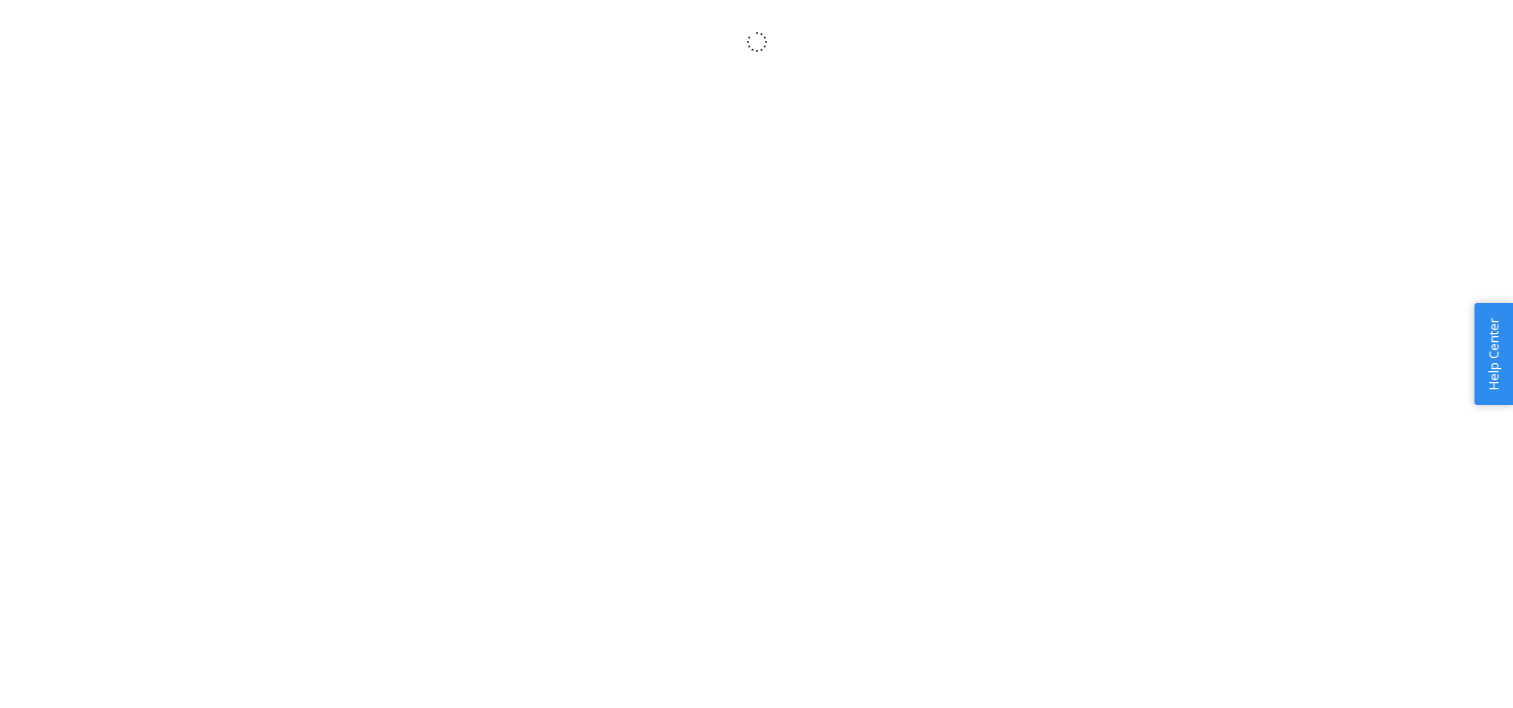 scroll, scrollTop: 0, scrollLeft: 0, axis: both 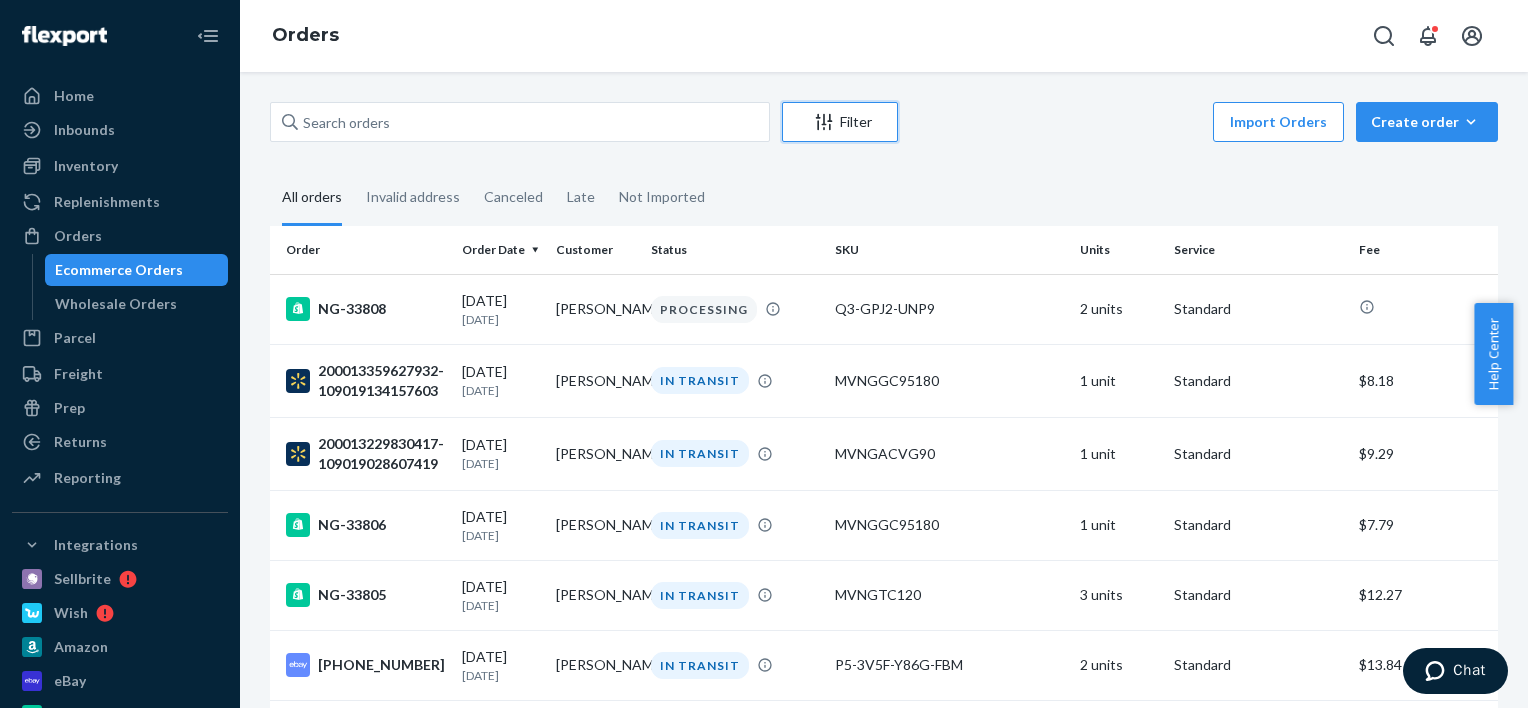 click on "Filter" at bounding box center (840, 122) 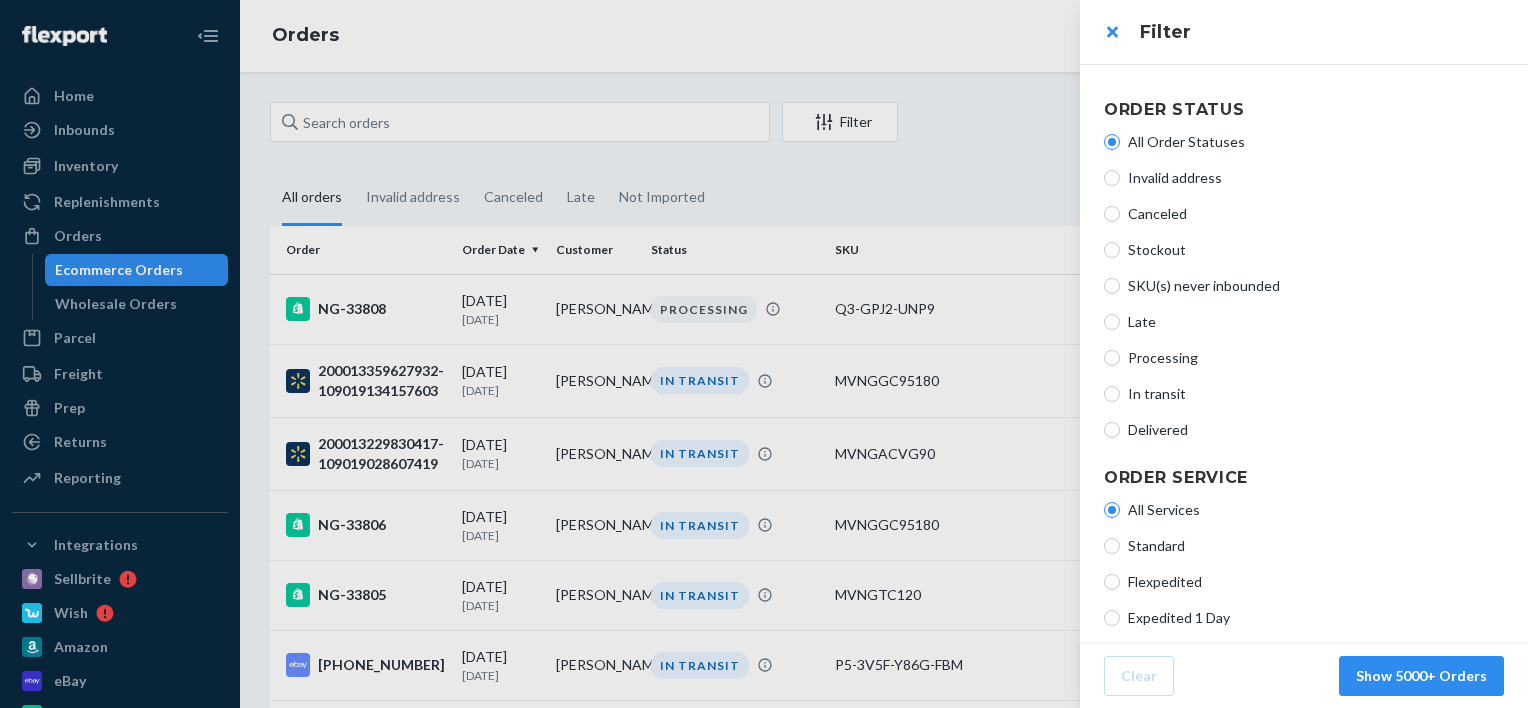 click on "In transit" at bounding box center (1316, 394) 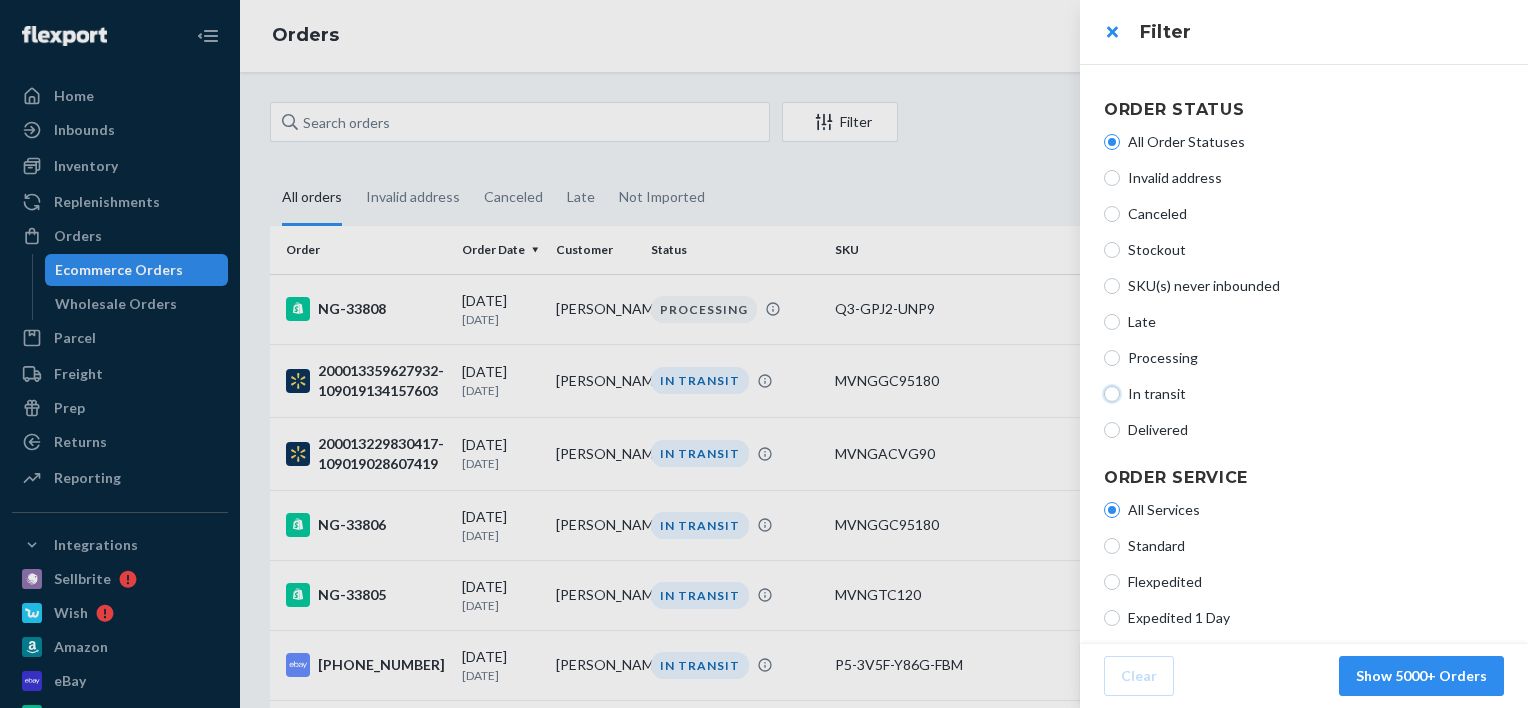 click on "In transit" at bounding box center [1112, 394] 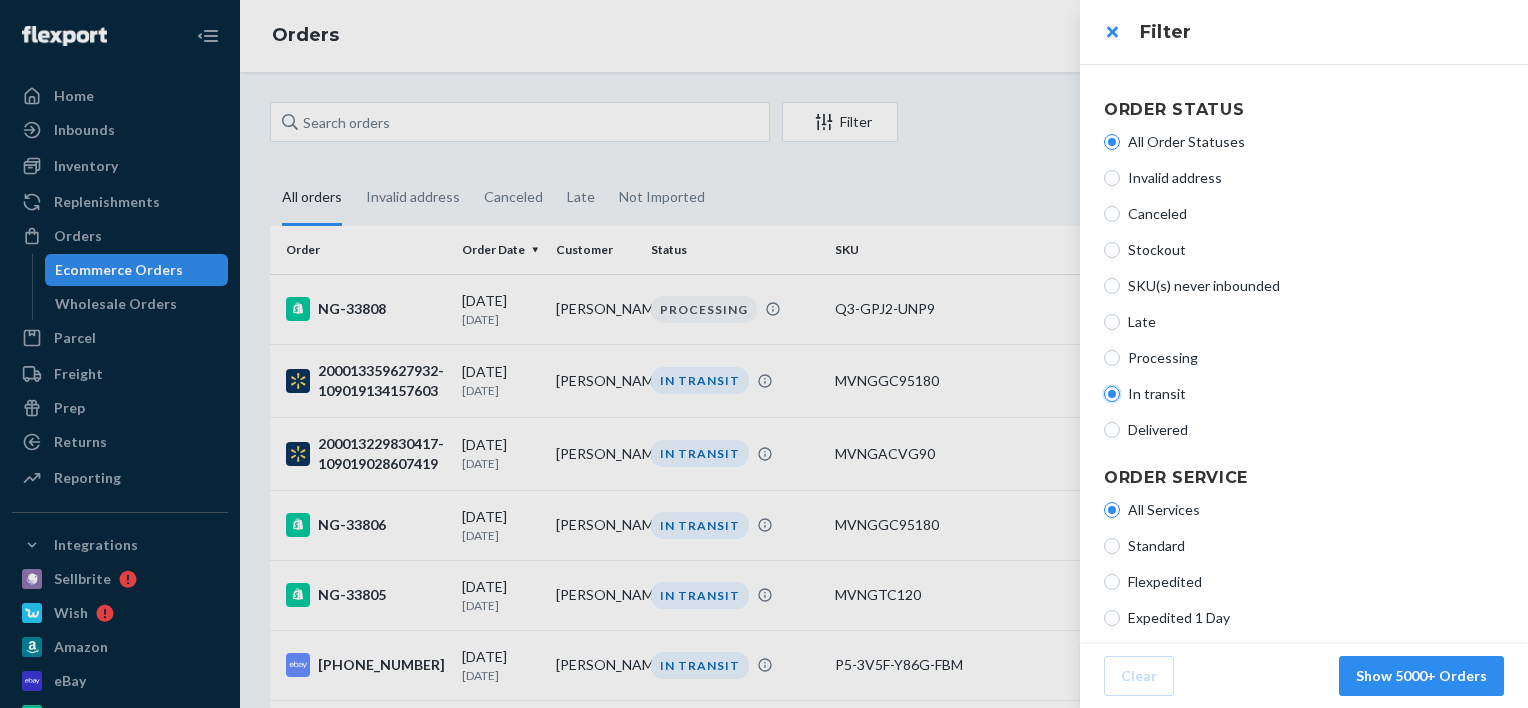 radio on "true" 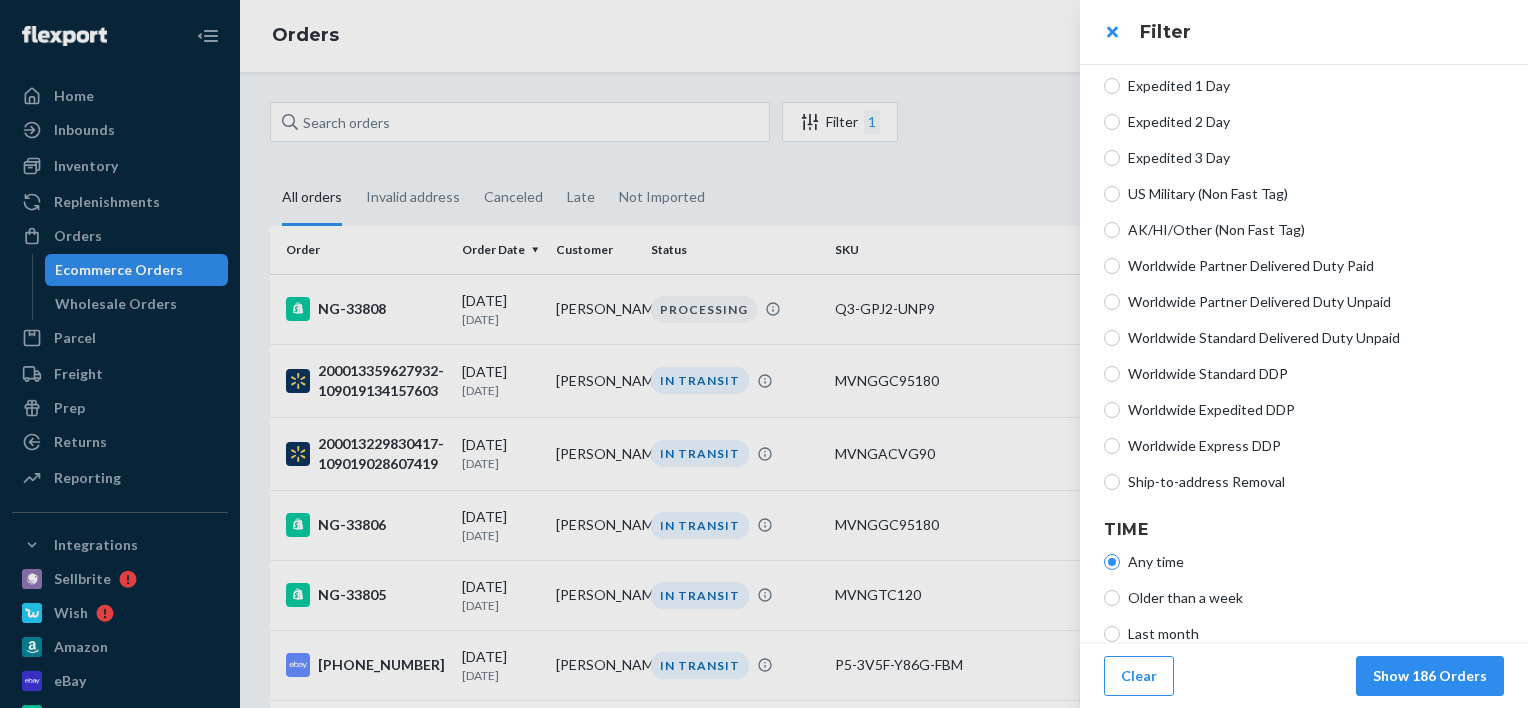 scroll, scrollTop: 556, scrollLeft: 0, axis: vertical 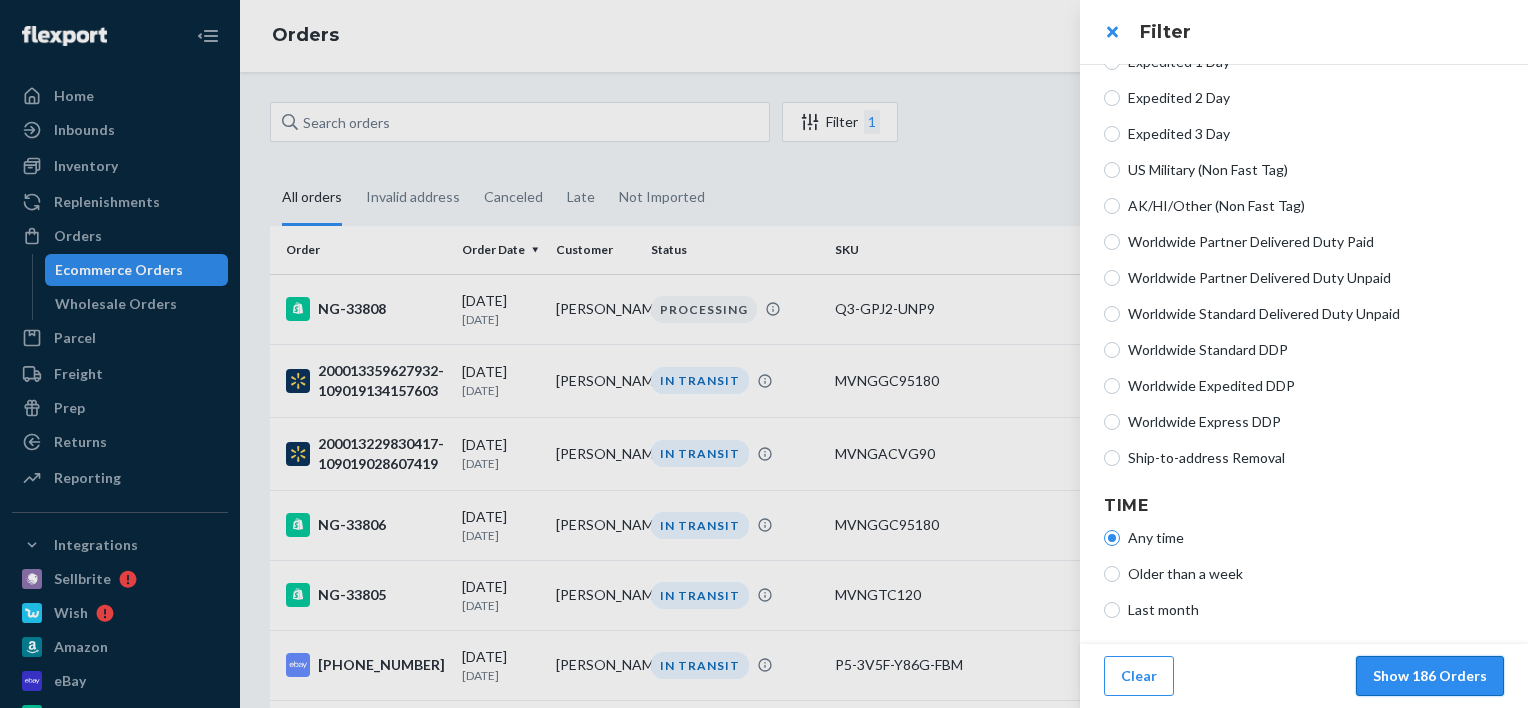 click on "Show 186 Orders" at bounding box center (1430, 676) 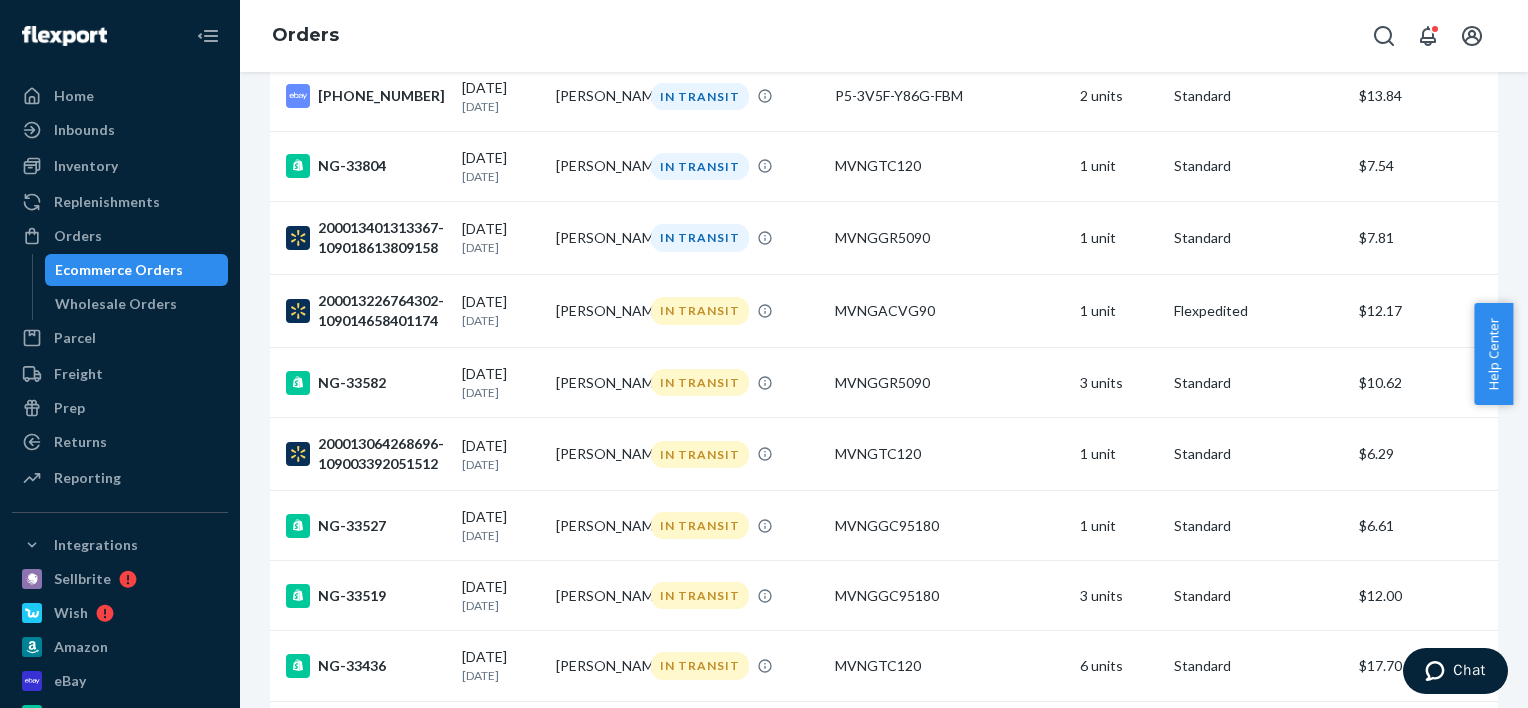 scroll, scrollTop: 500, scrollLeft: 0, axis: vertical 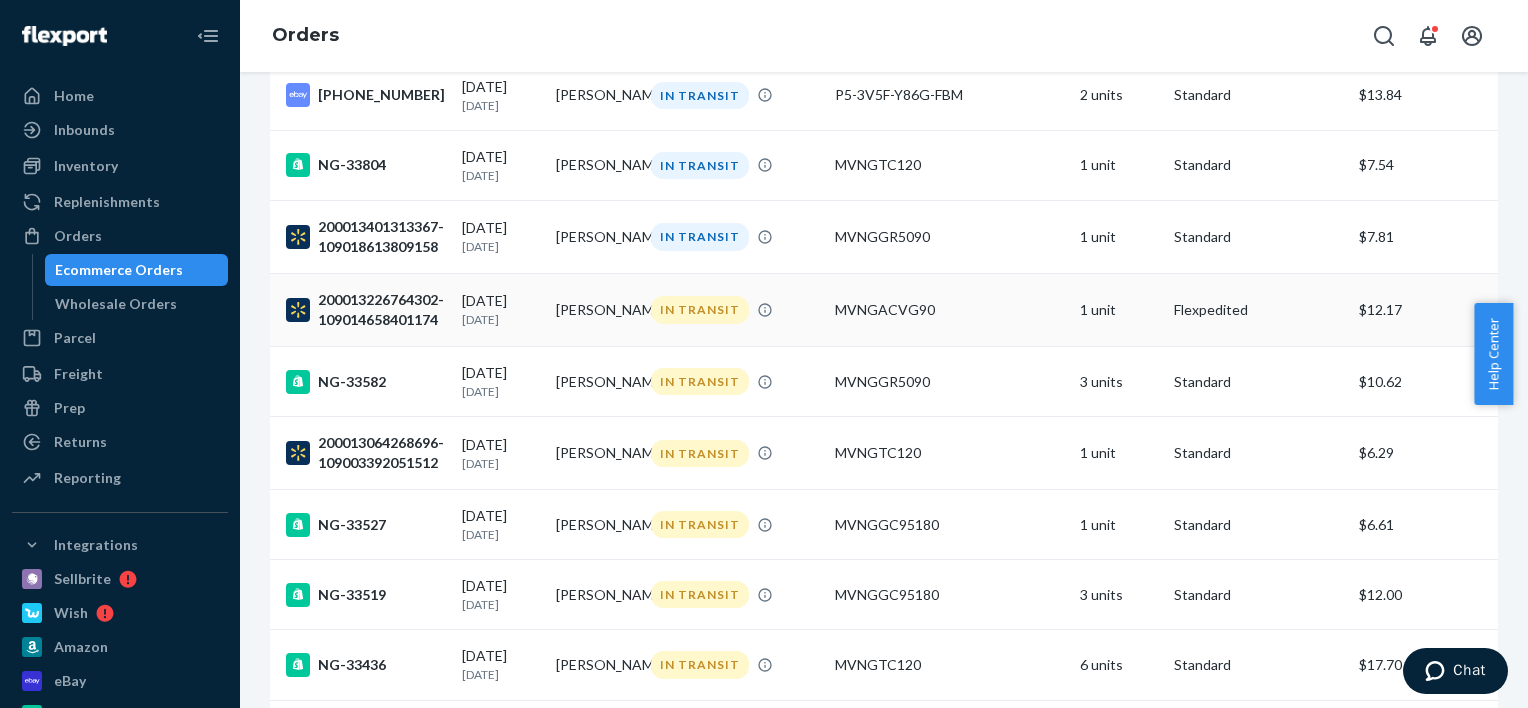 click on "MVNGACVG90" at bounding box center (950, 310) 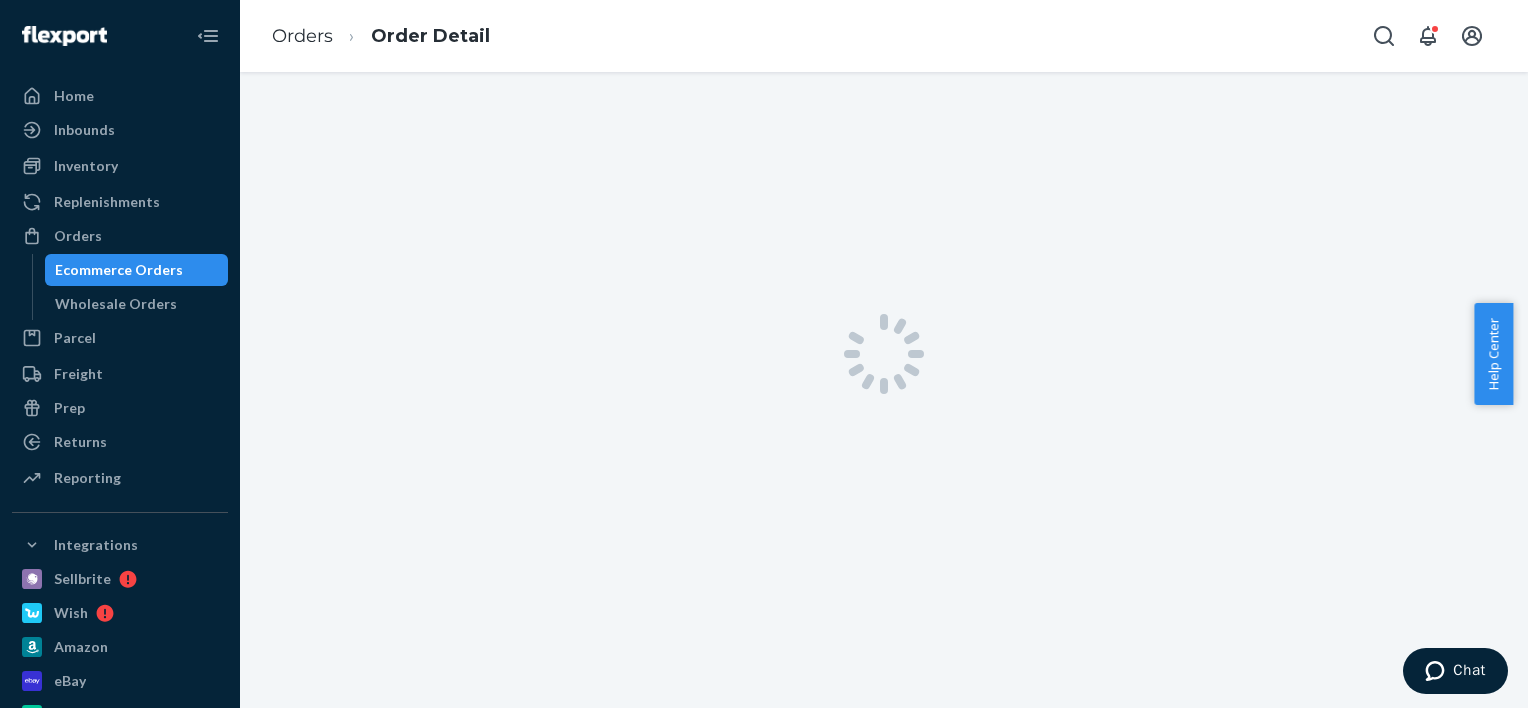 scroll, scrollTop: 0, scrollLeft: 0, axis: both 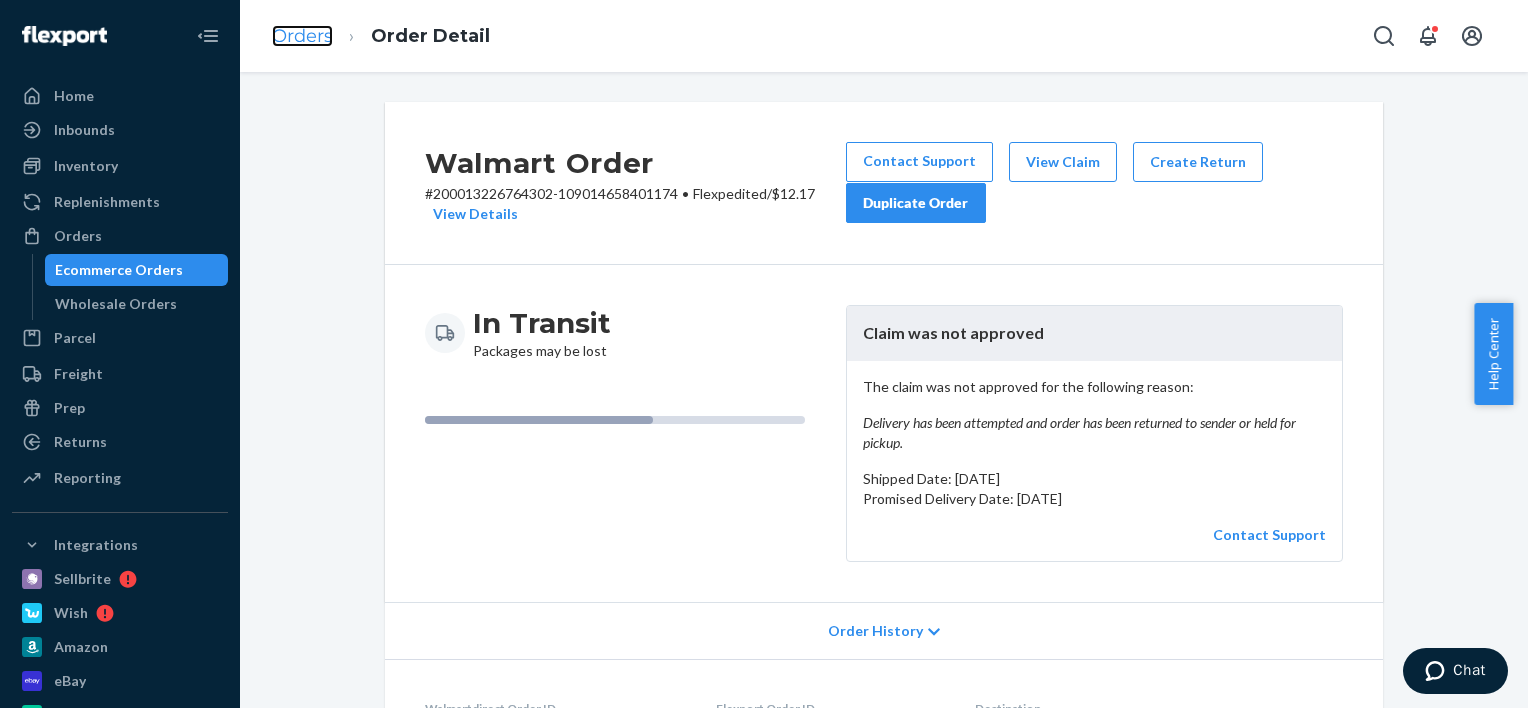 click on "Orders" at bounding box center (302, 36) 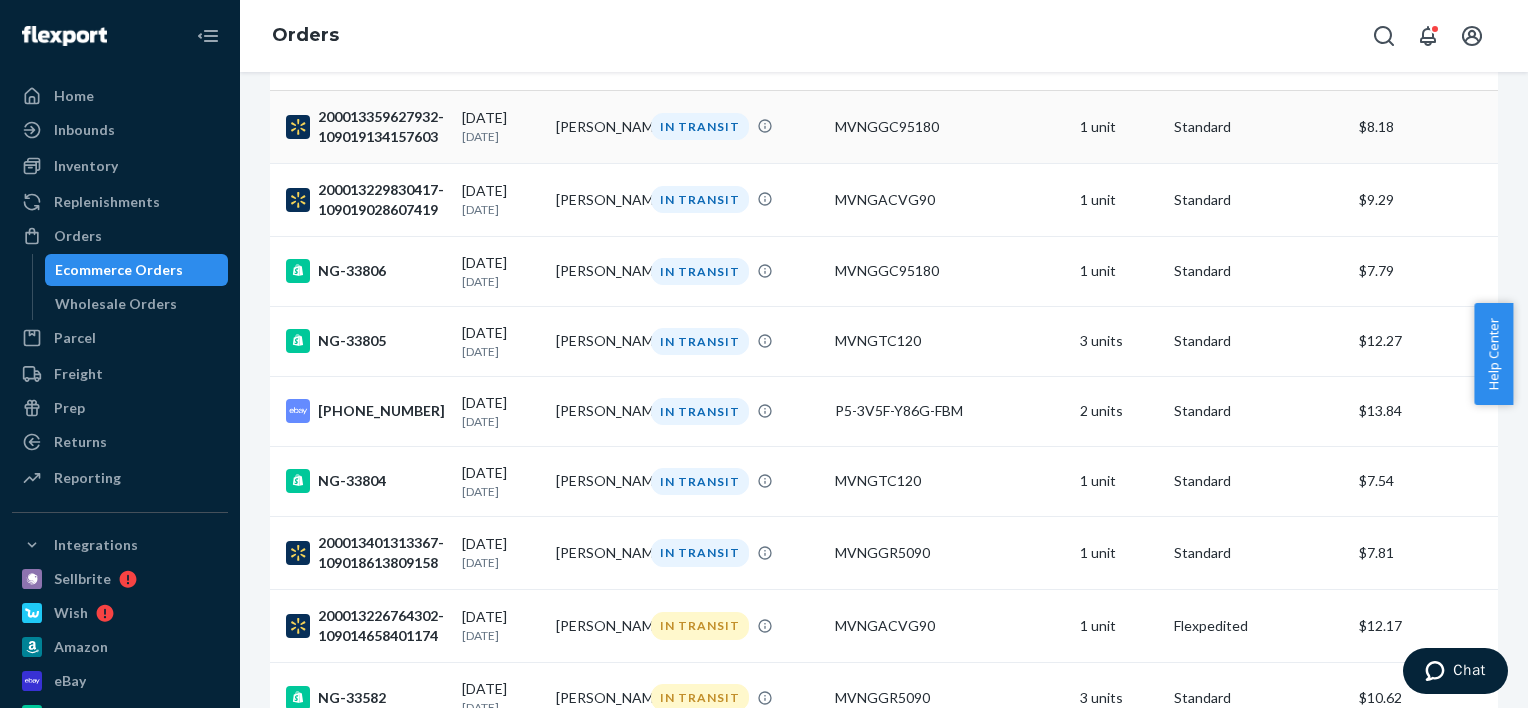 scroll, scrollTop: 400, scrollLeft: 0, axis: vertical 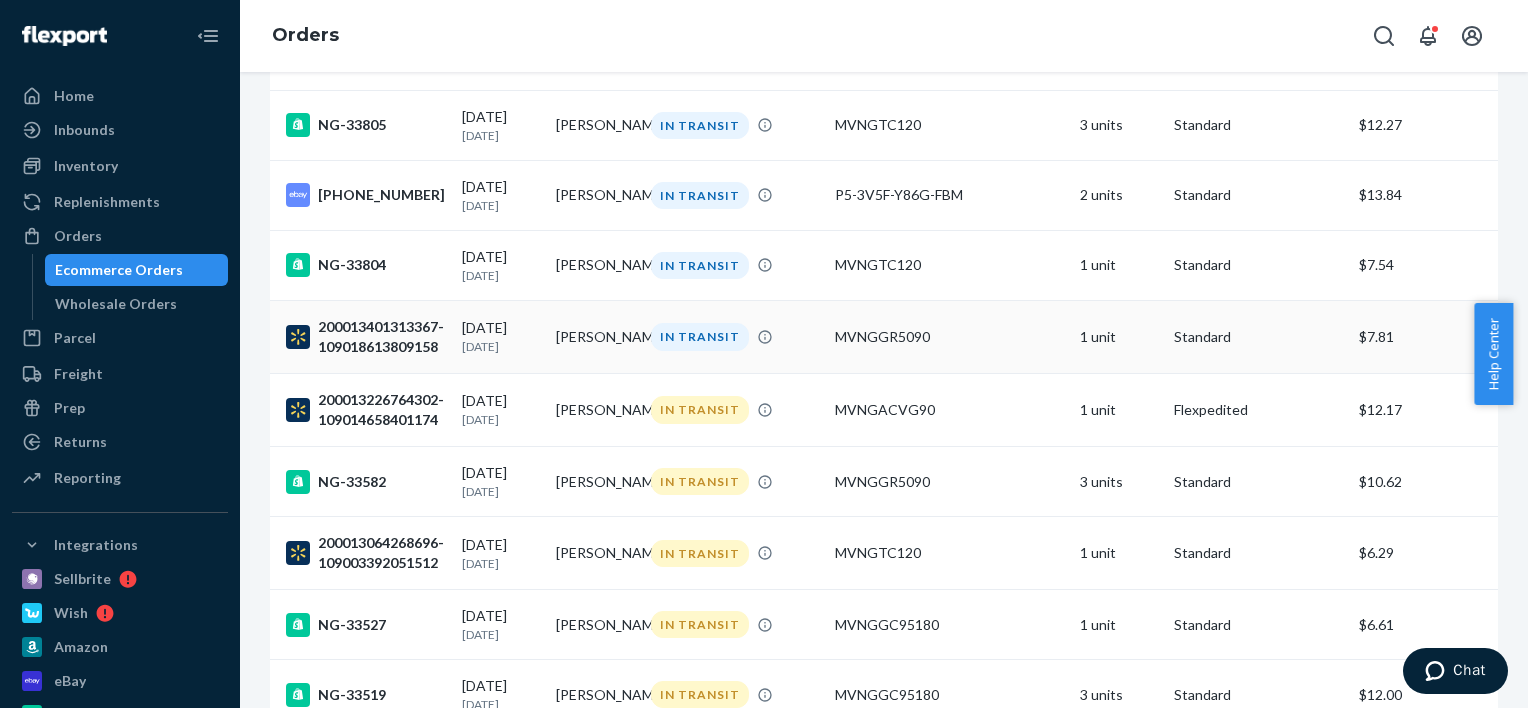 click on "[PERSON_NAME]" at bounding box center [595, 337] 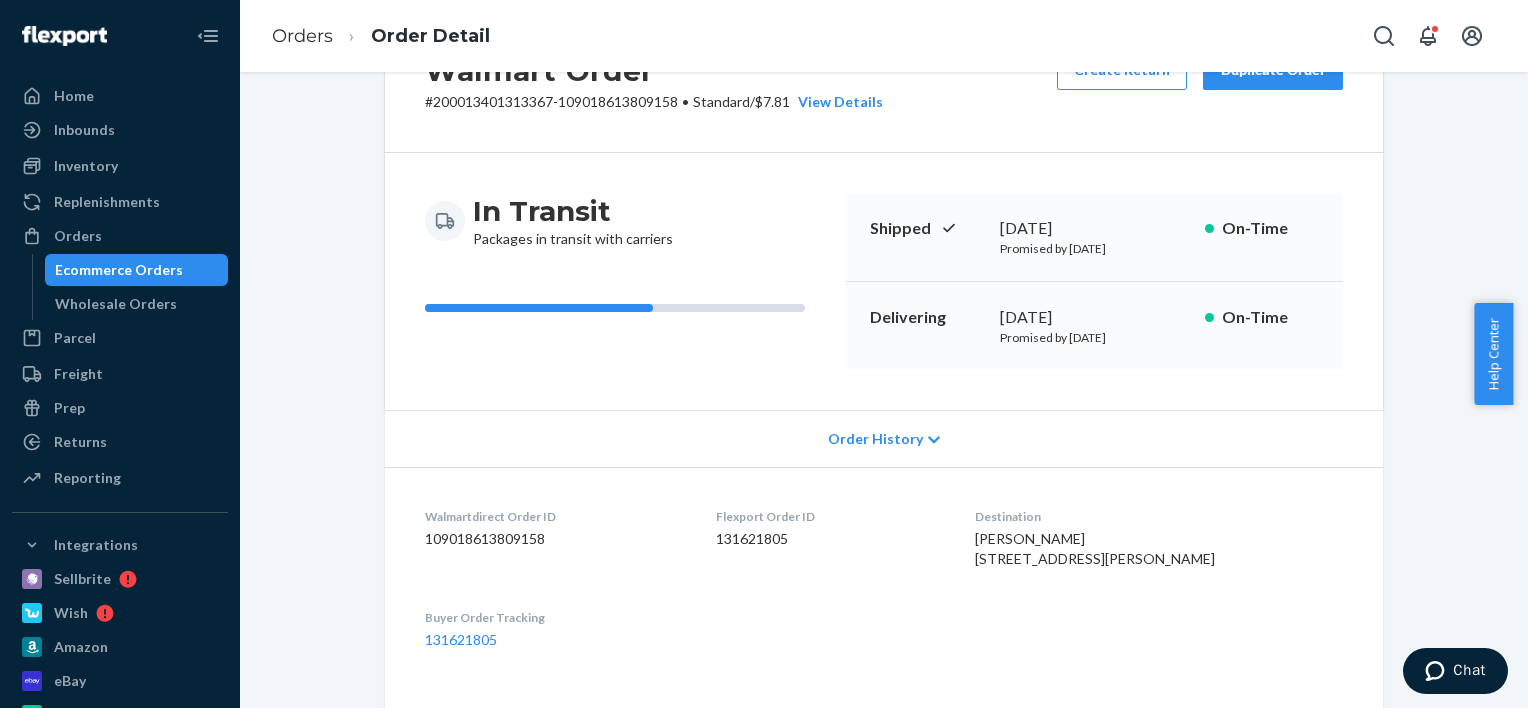 scroll, scrollTop: 100, scrollLeft: 0, axis: vertical 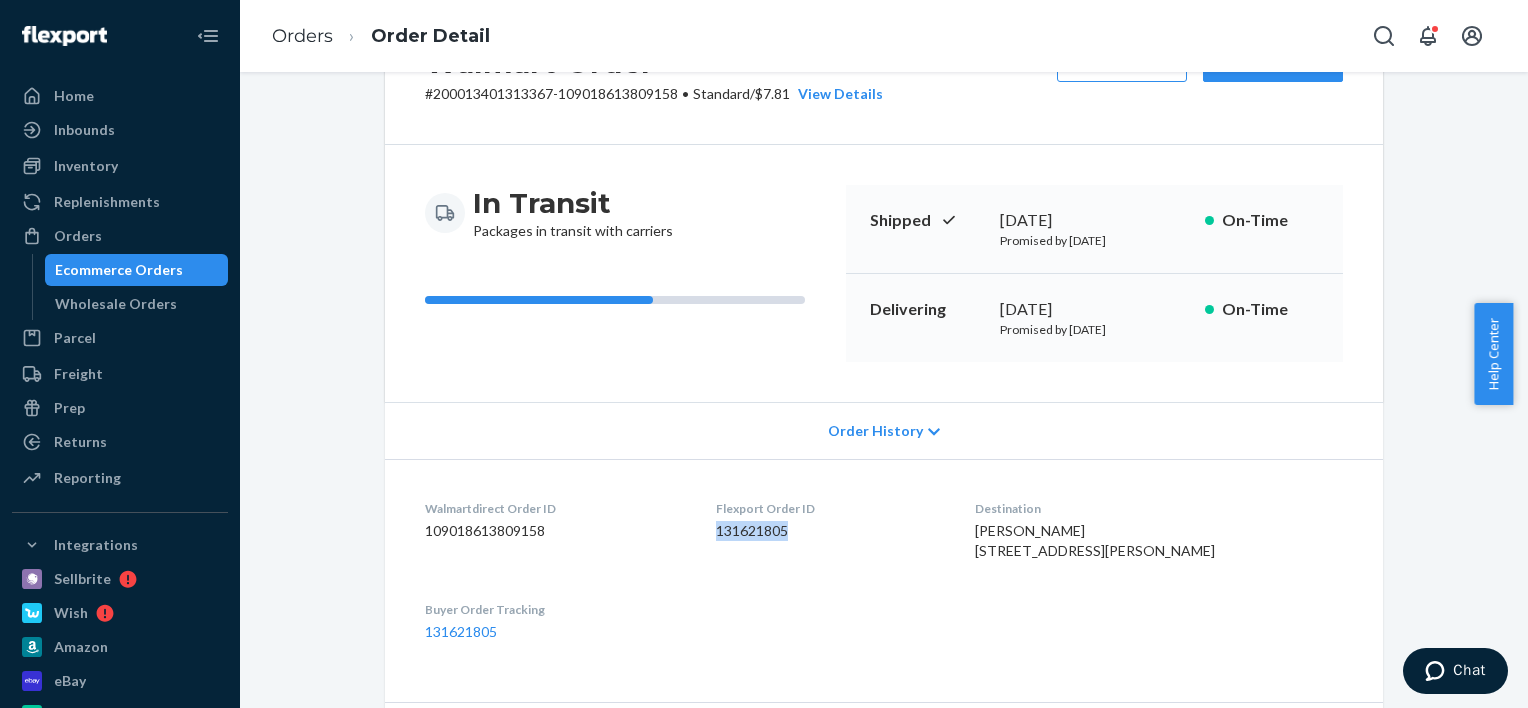drag, startPoint x: 824, startPoint y: 529, endPoint x: 740, endPoint y: 532, distance: 84.05355 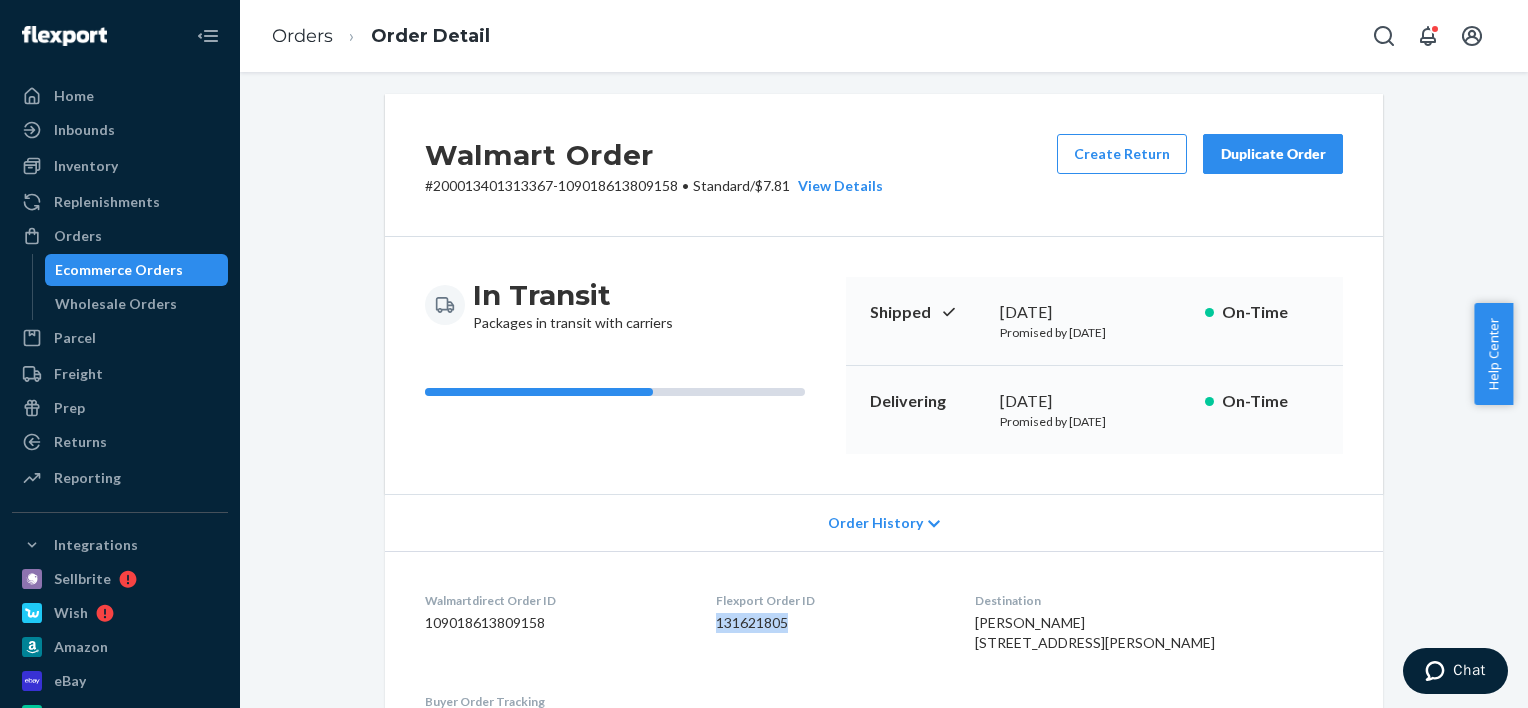 scroll, scrollTop: 0, scrollLeft: 0, axis: both 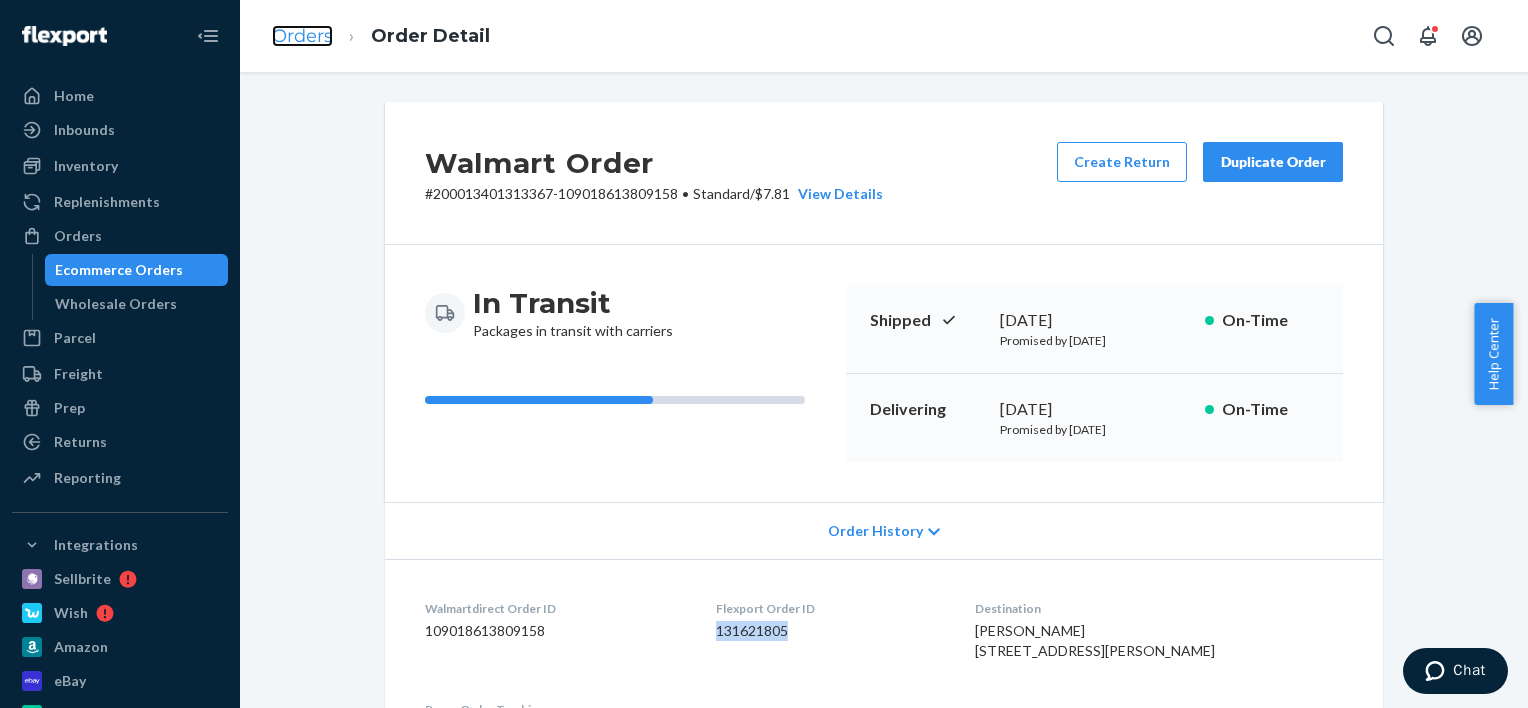 click on "Orders" at bounding box center (302, 36) 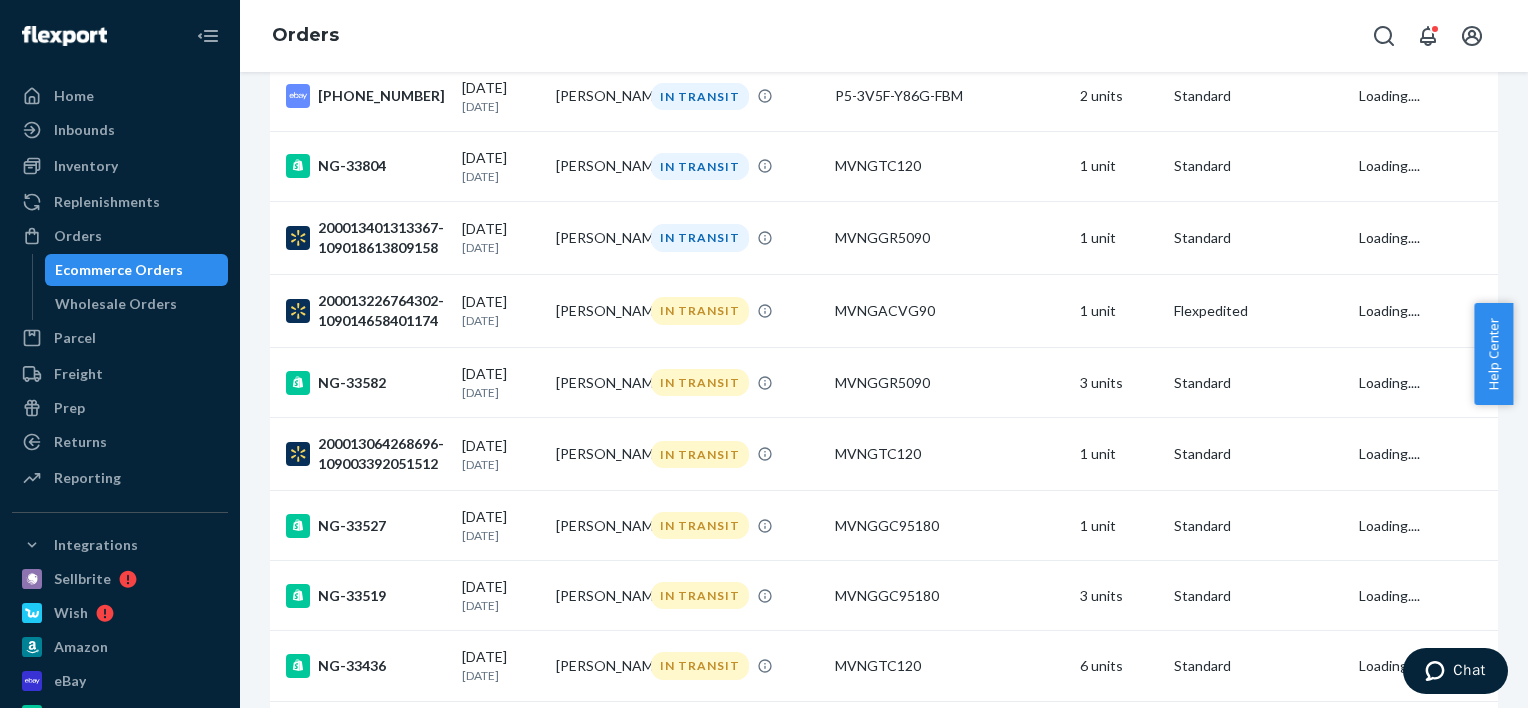 scroll, scrollTop: 500, scrollLeft: 0, axis: vertical 